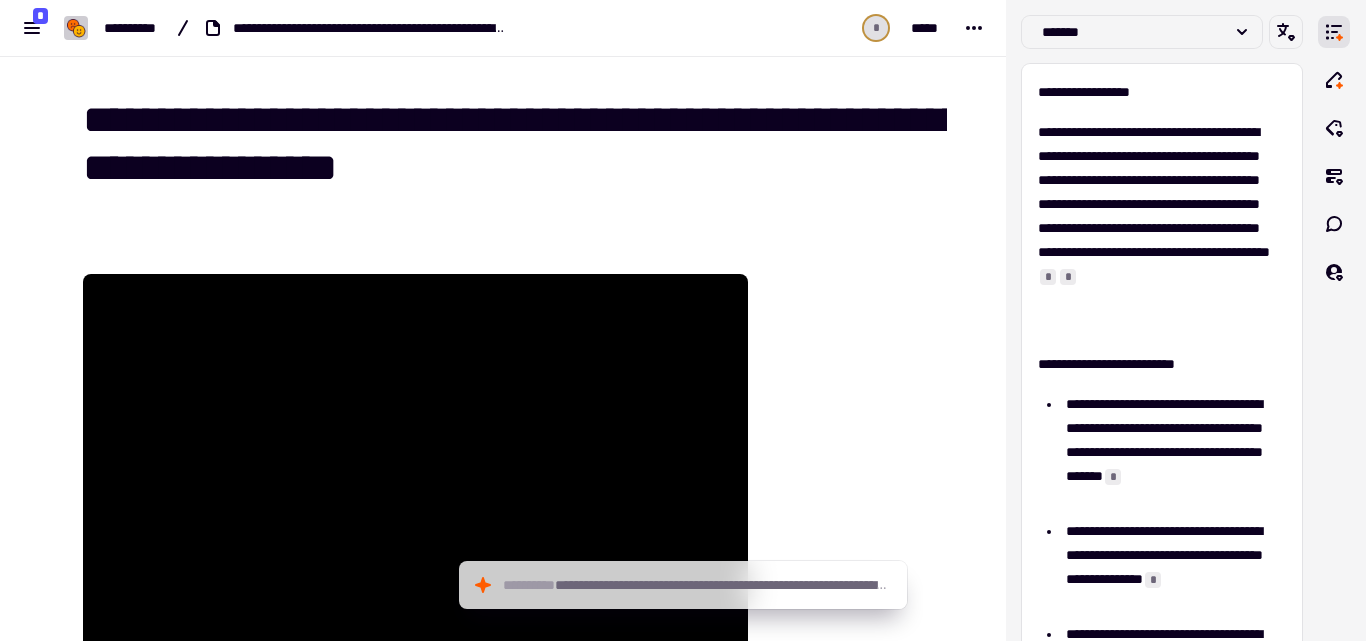 scroll, scrollTop: 0, scrollLeft: 0, axis: both 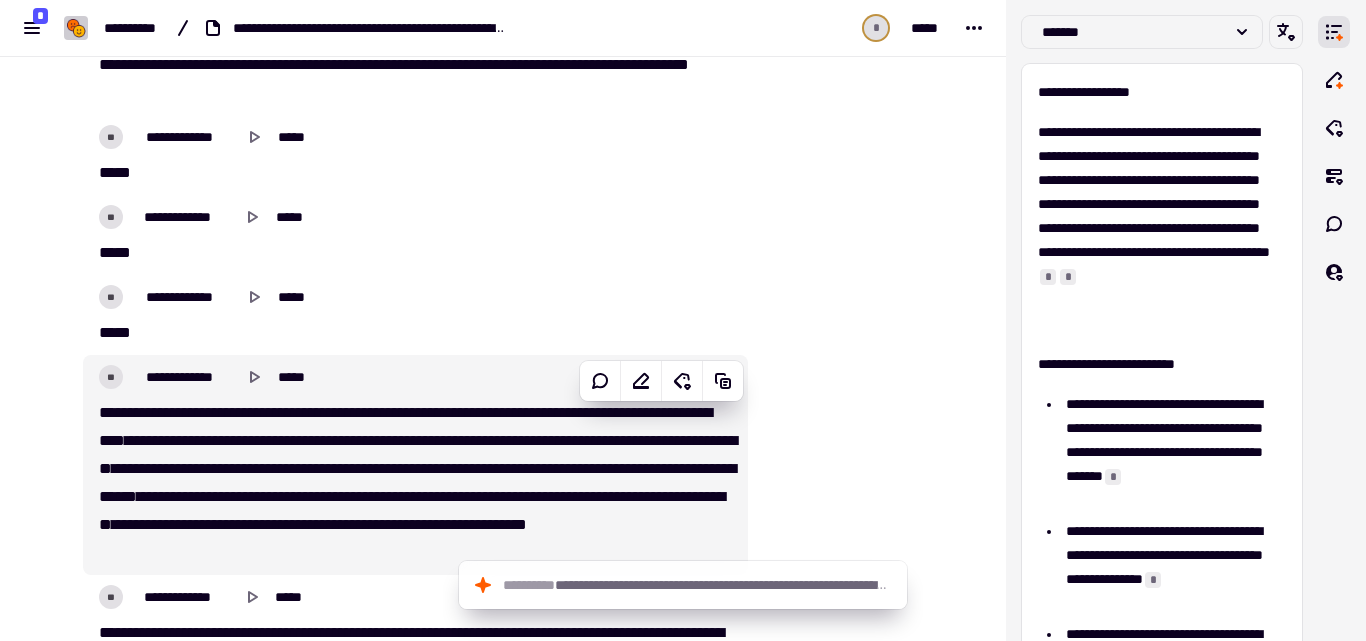 type 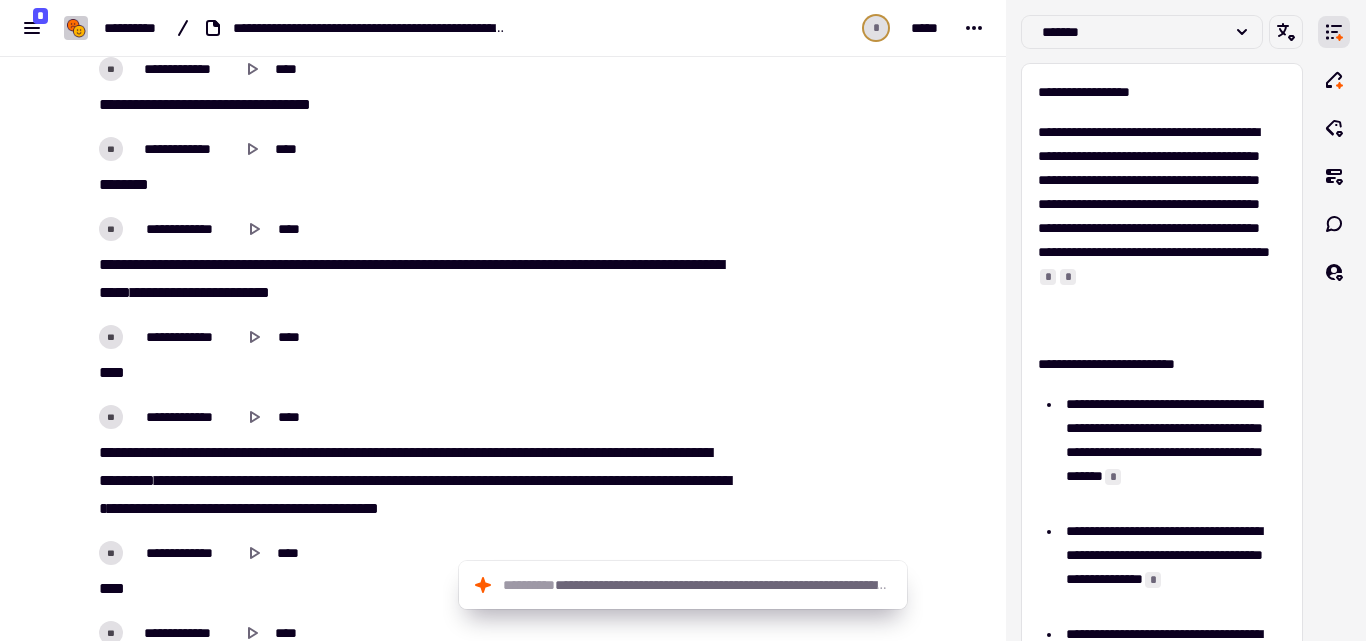 scroll, scrollTop: 173, scrollLeft: 0, axis: vertical 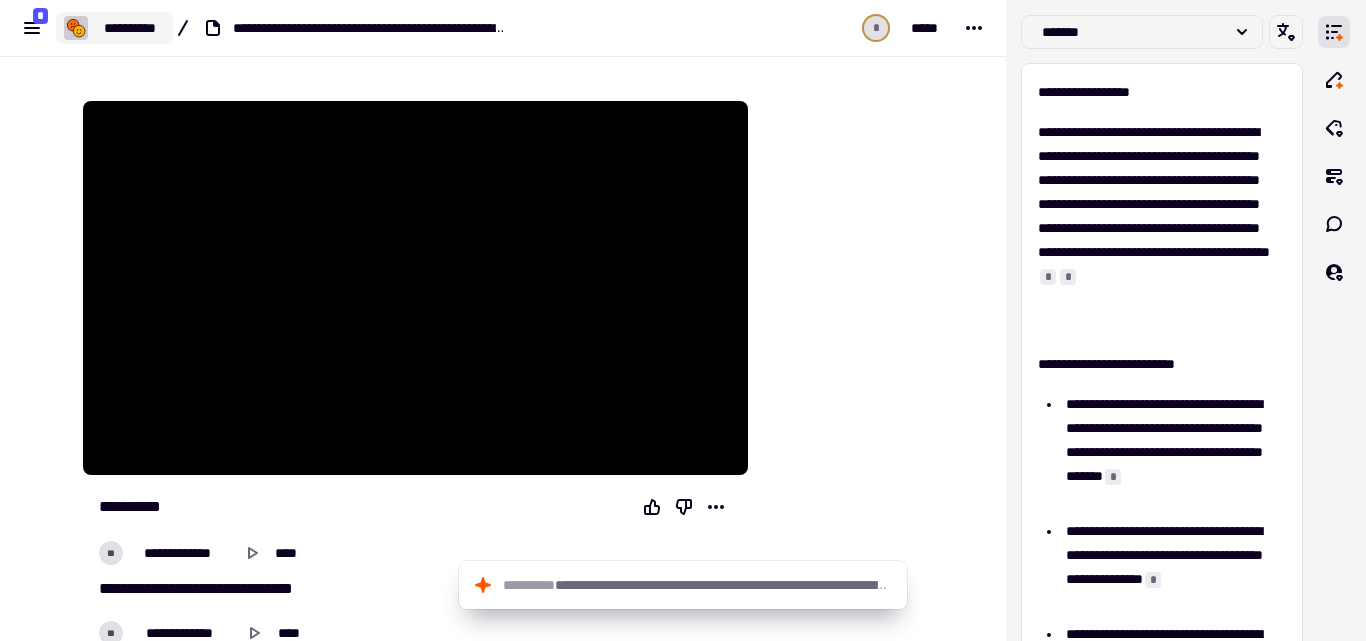 click on "**********" 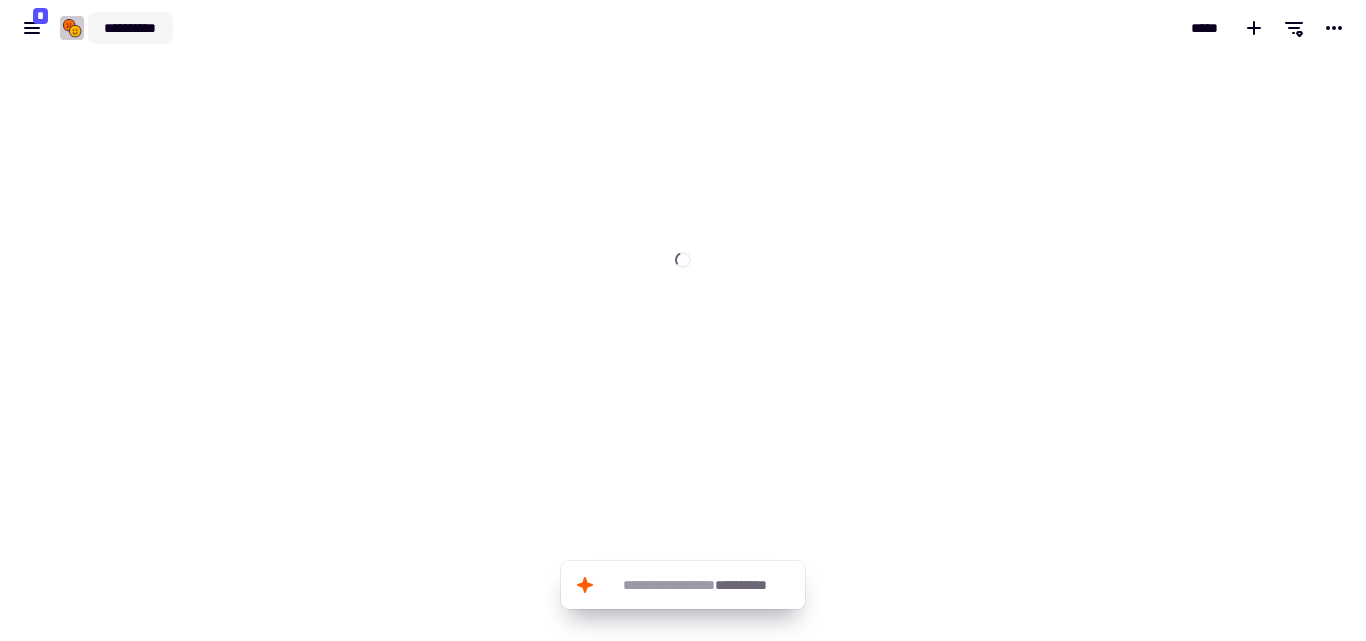 click on "**********" 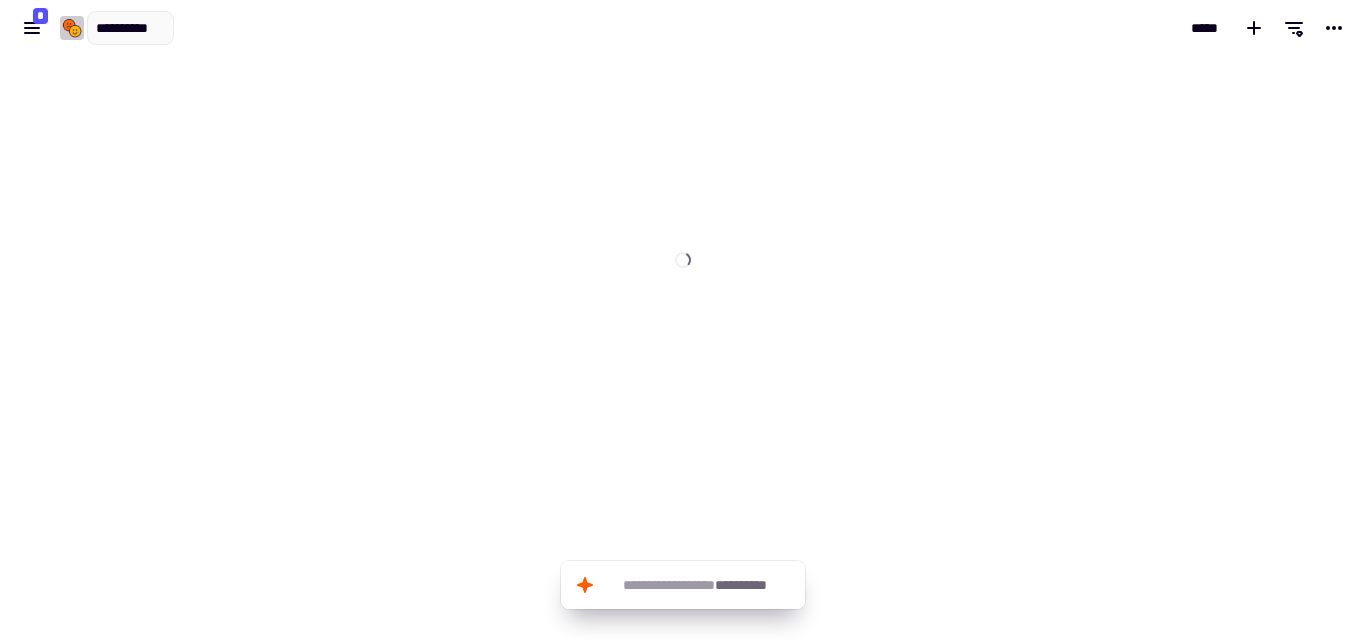 click at bounding box center (683, 164) 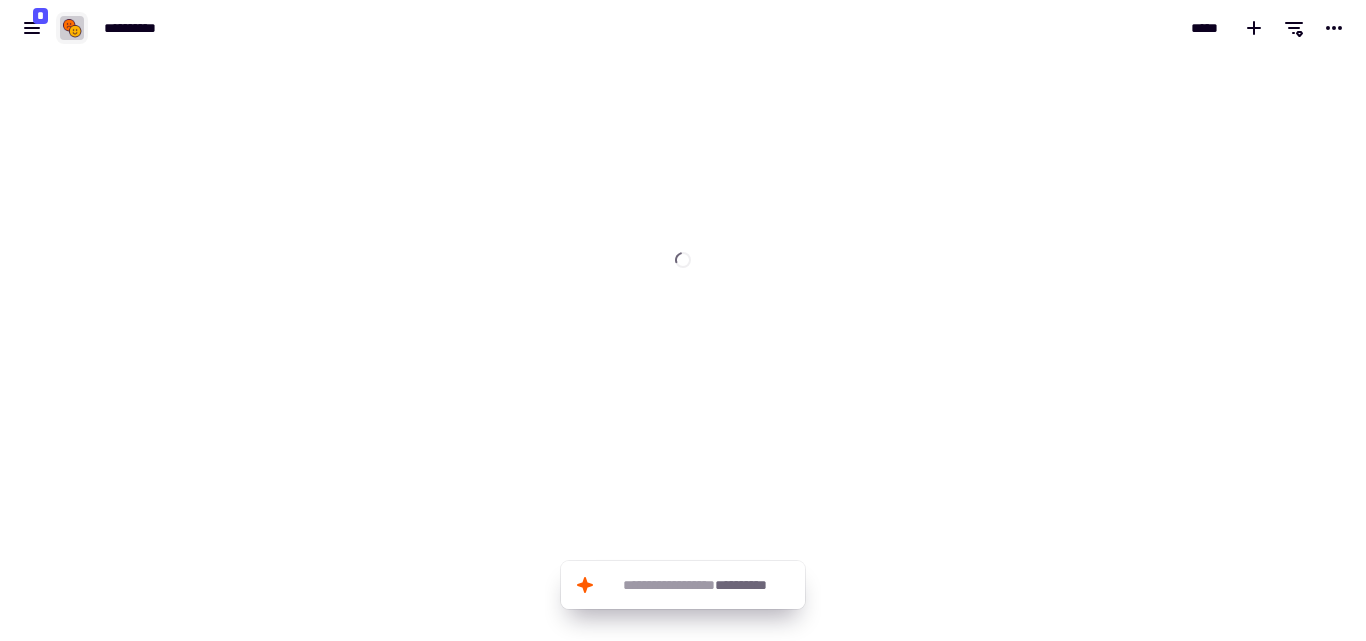 click 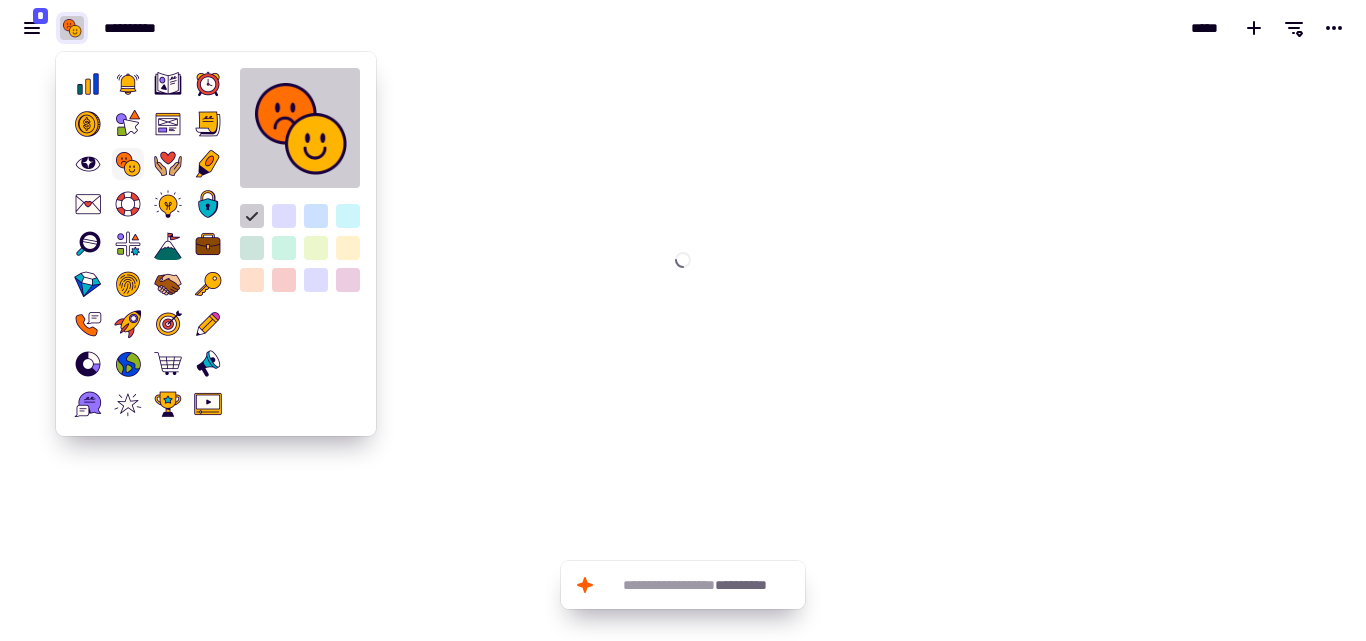 click 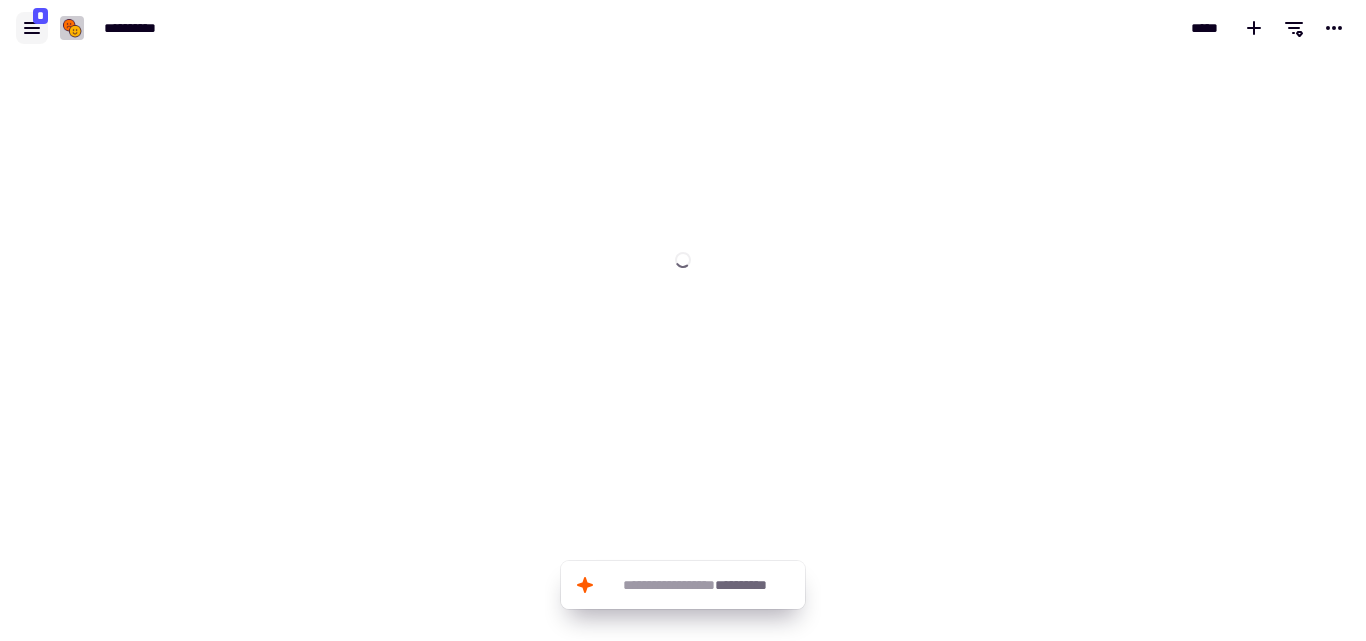 click 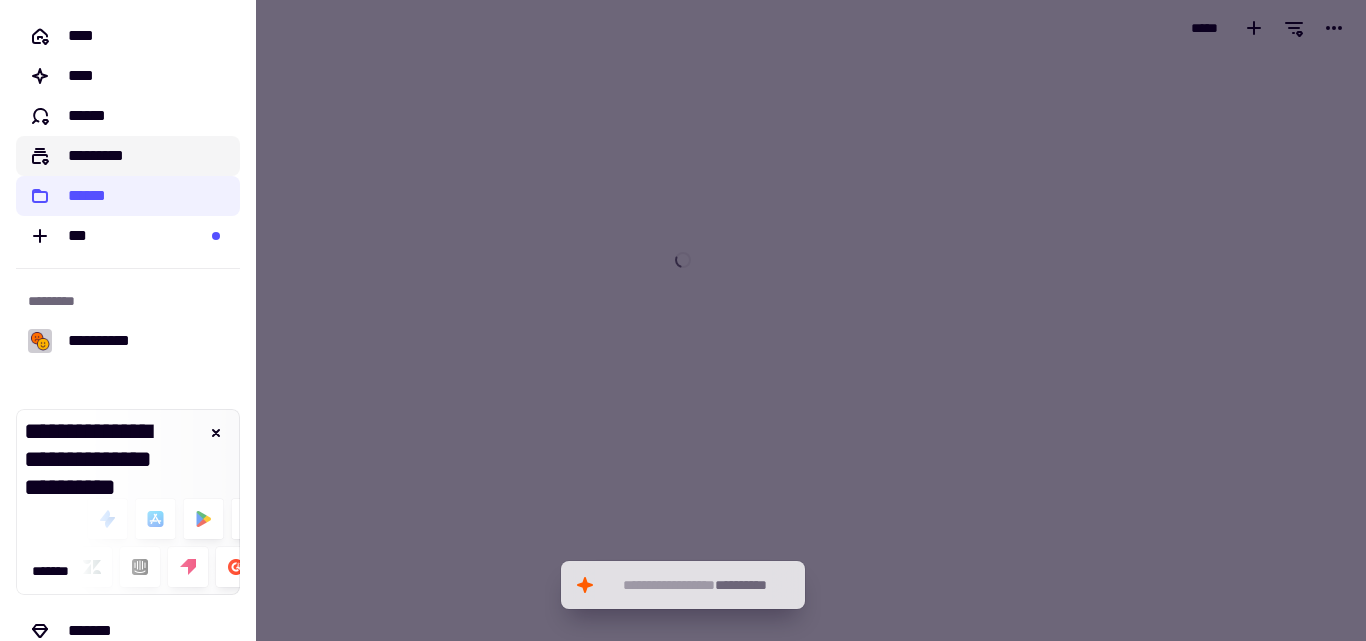 click on "*********" 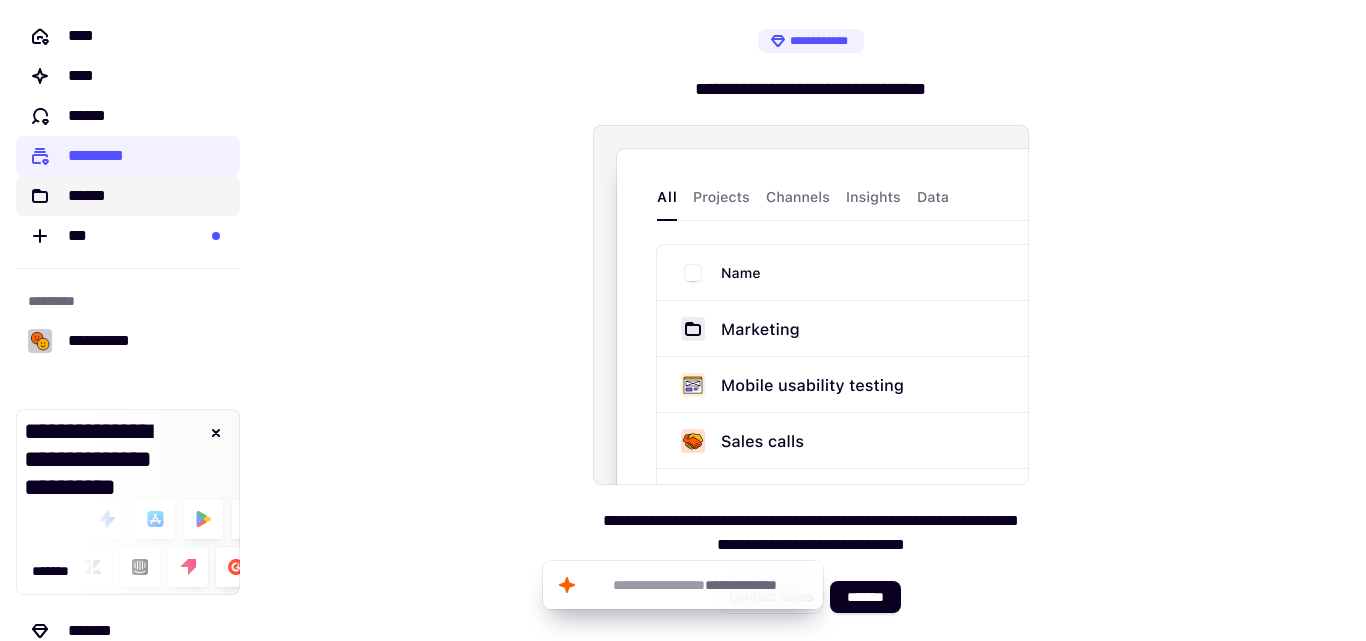 click on "******" 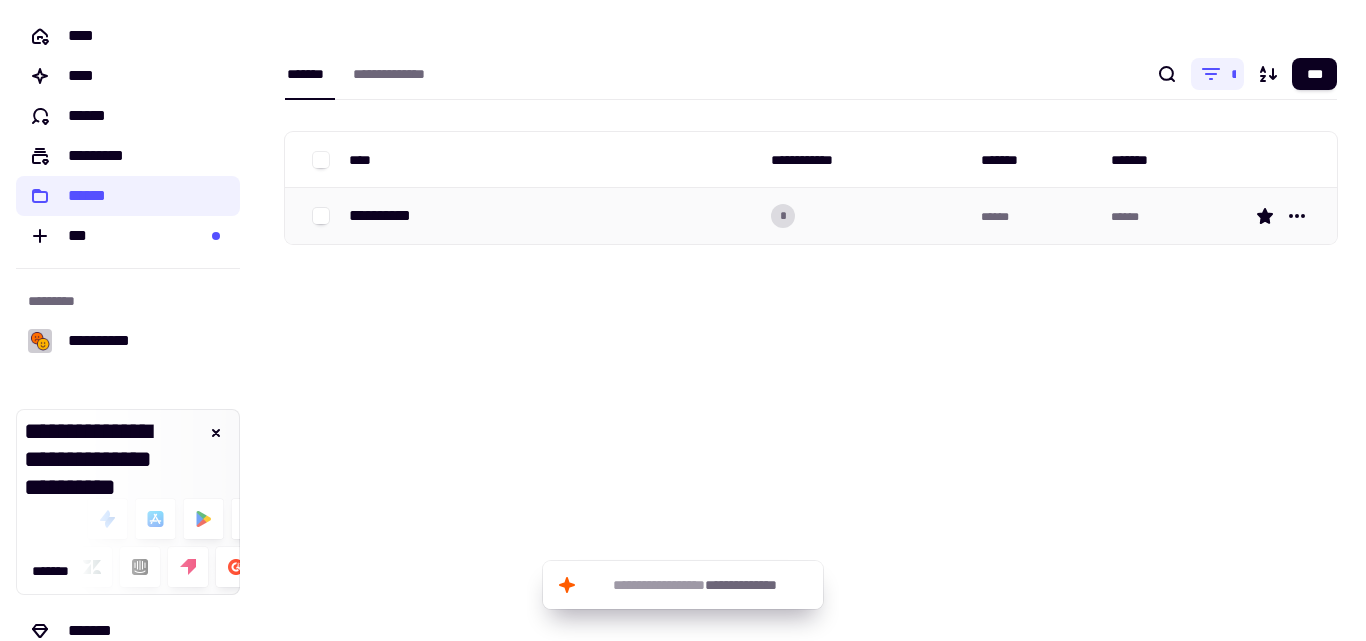 click on "**********" at bounding box center [388, 216] 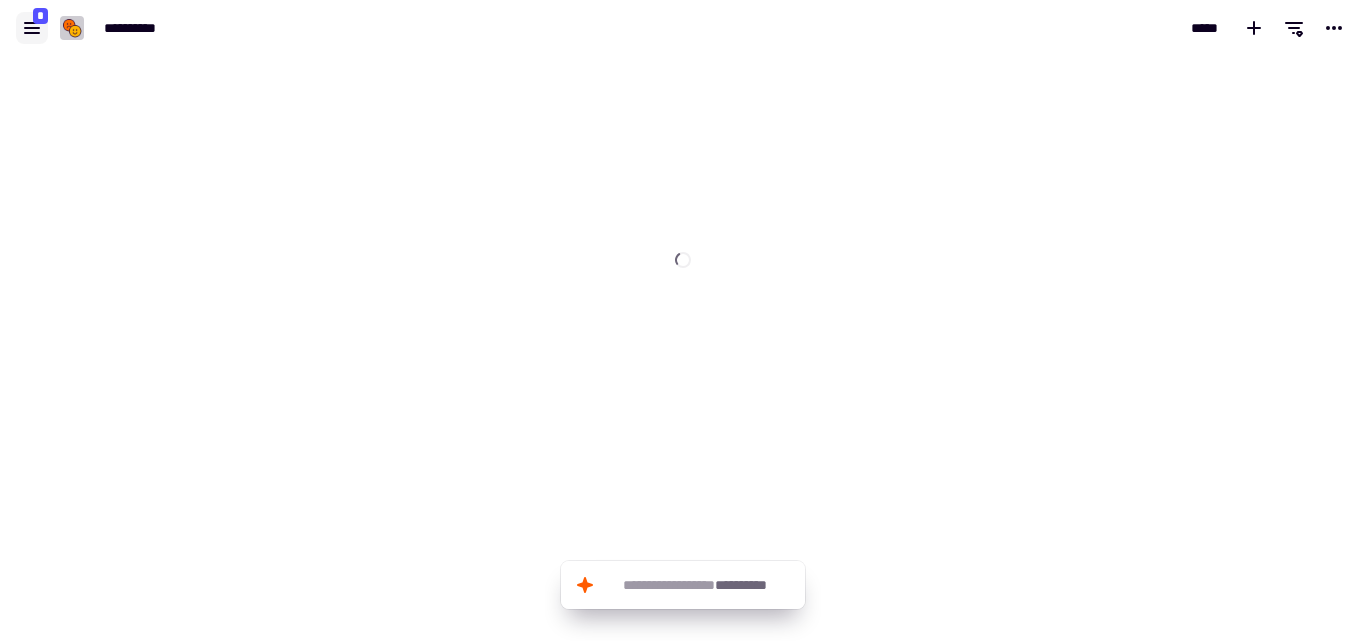 click 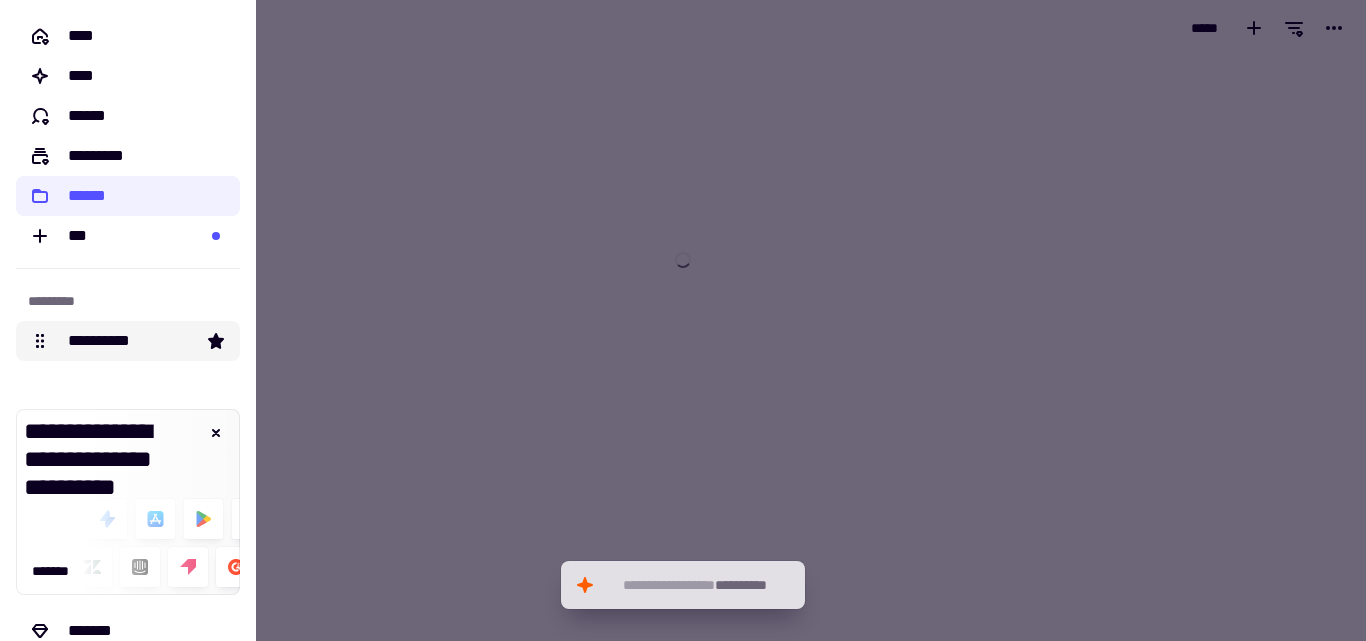 click on "**********" 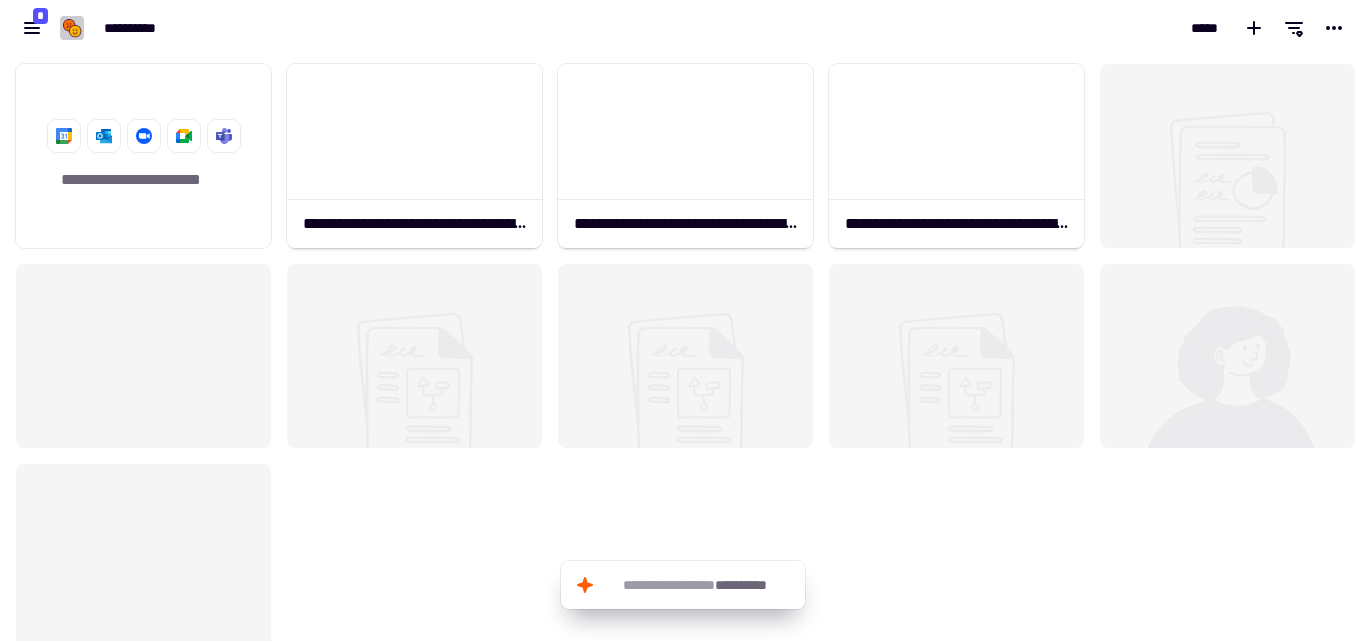 scroll, scrollTop: 0, scrollLeft: 0, axis: both 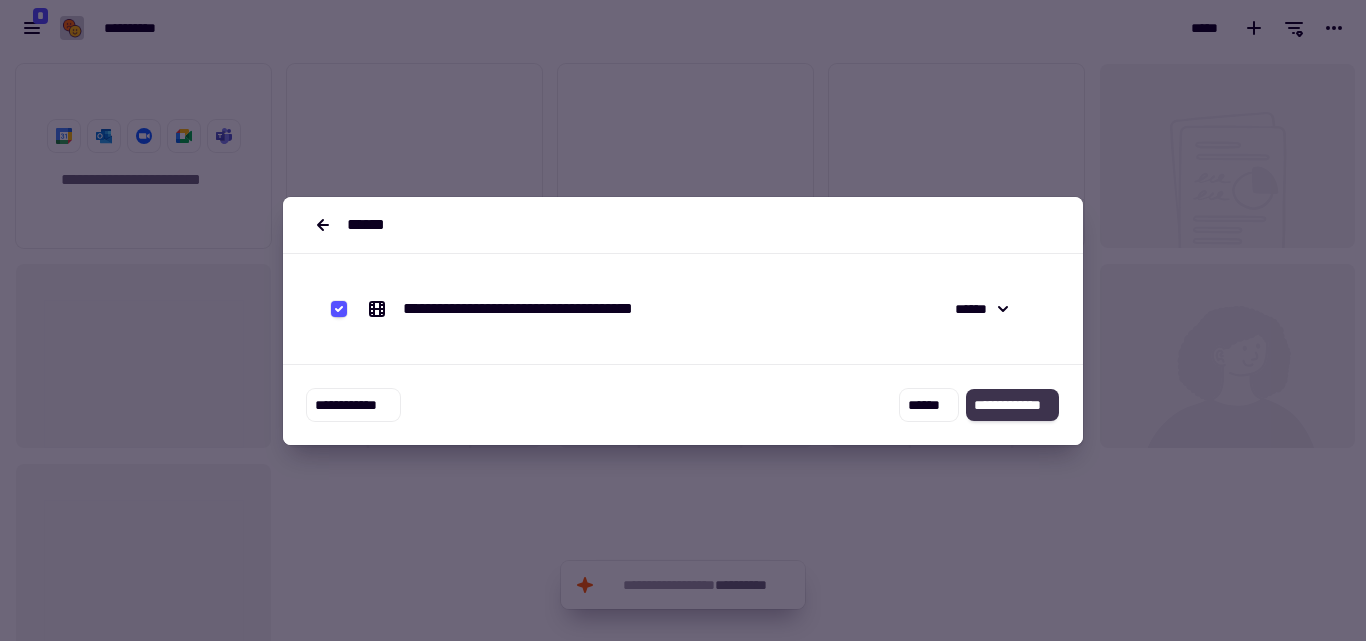 click on "**********" 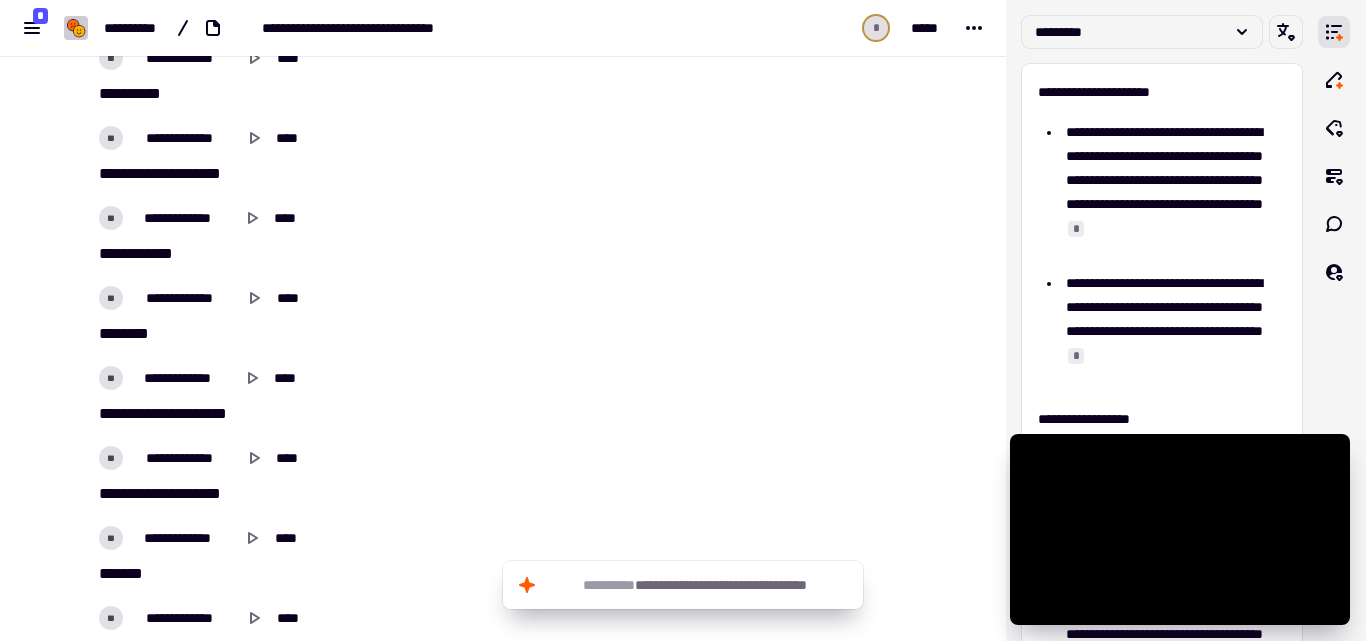 scroll, scrollTop: 0, scrollLeft: 0, axis: both 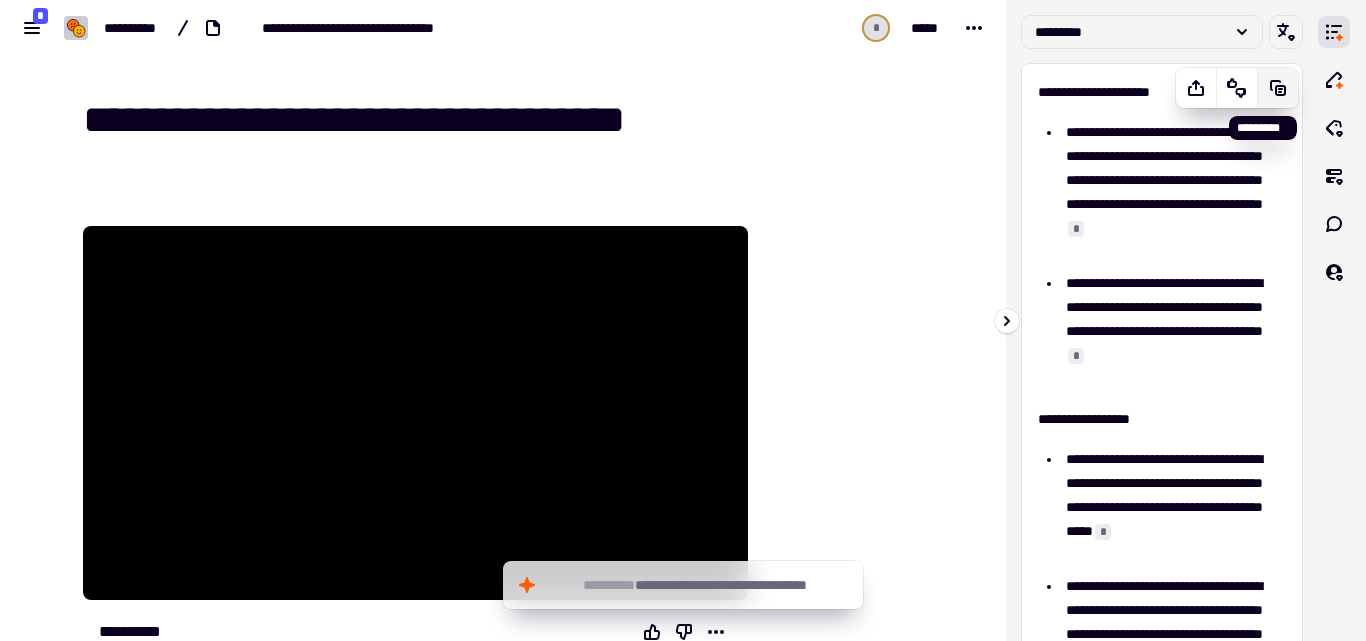 click 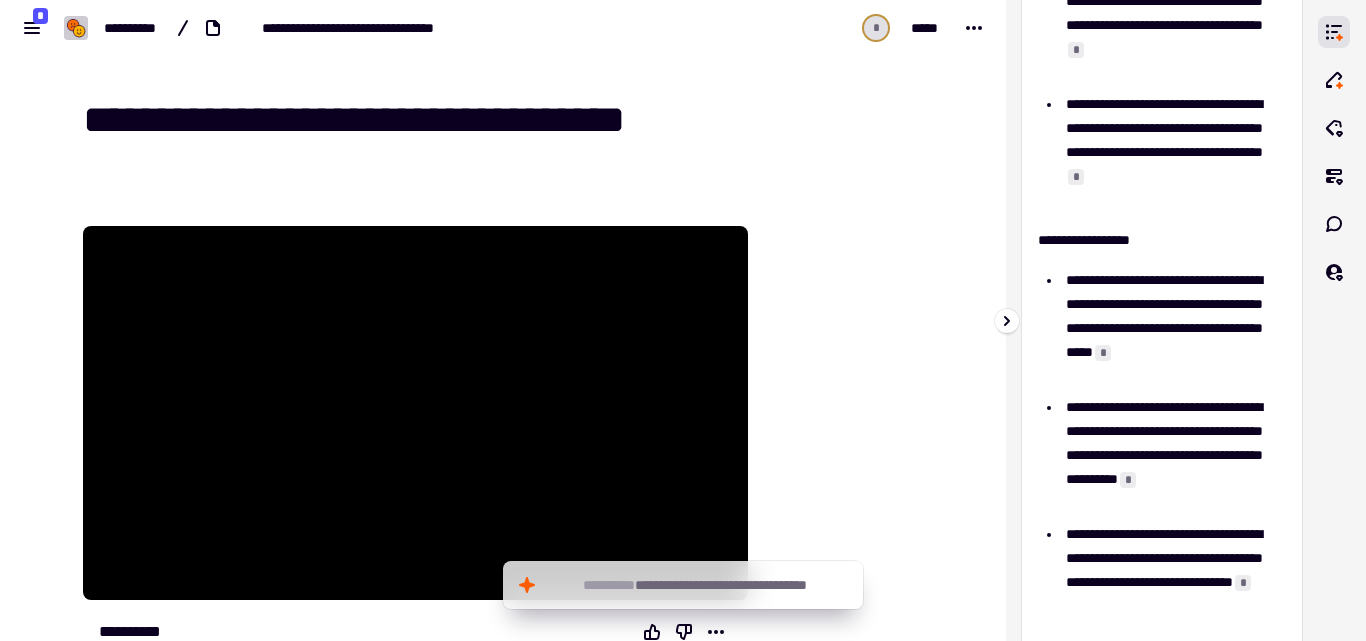 scroll, scrollTop: 0, scrollLeft: 0, axis: both 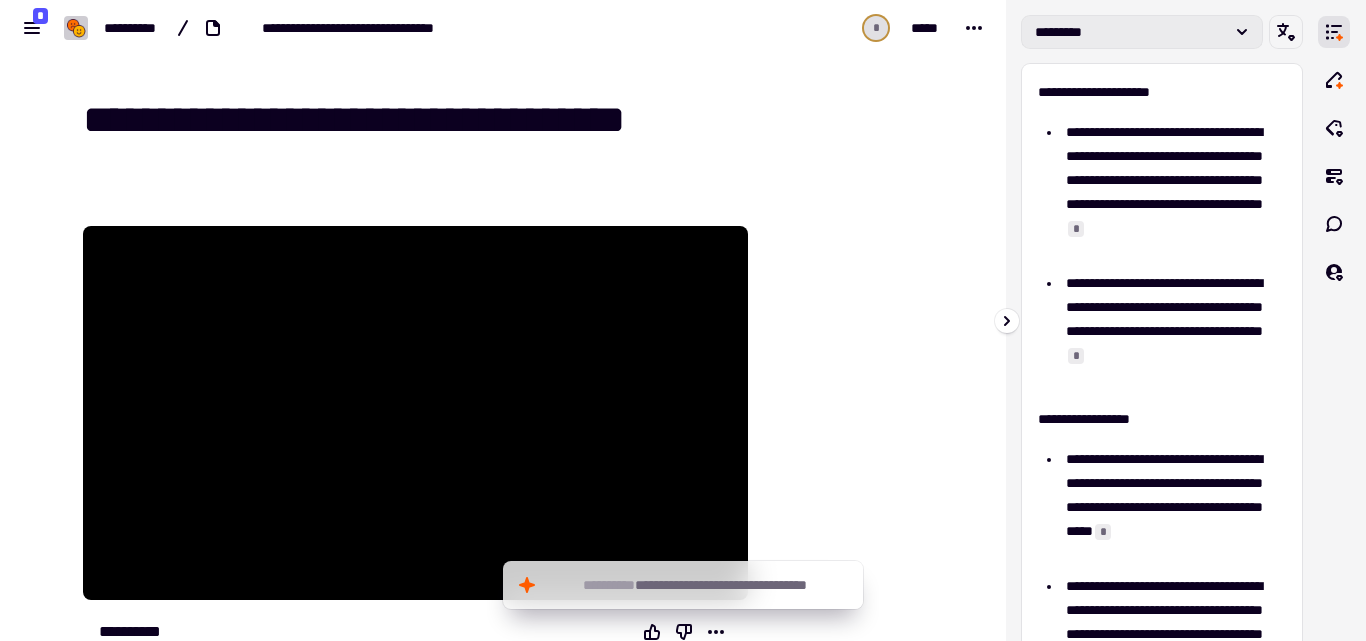 click 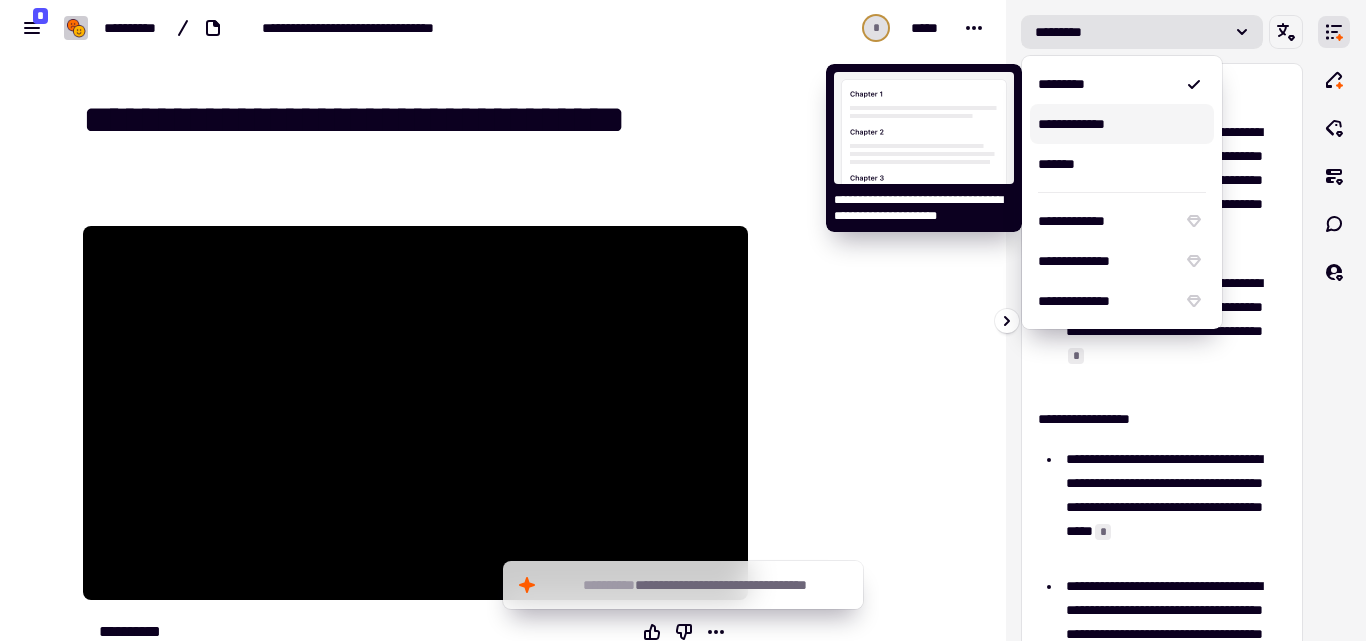 click on "**********" at bounding box center (1122, 124) 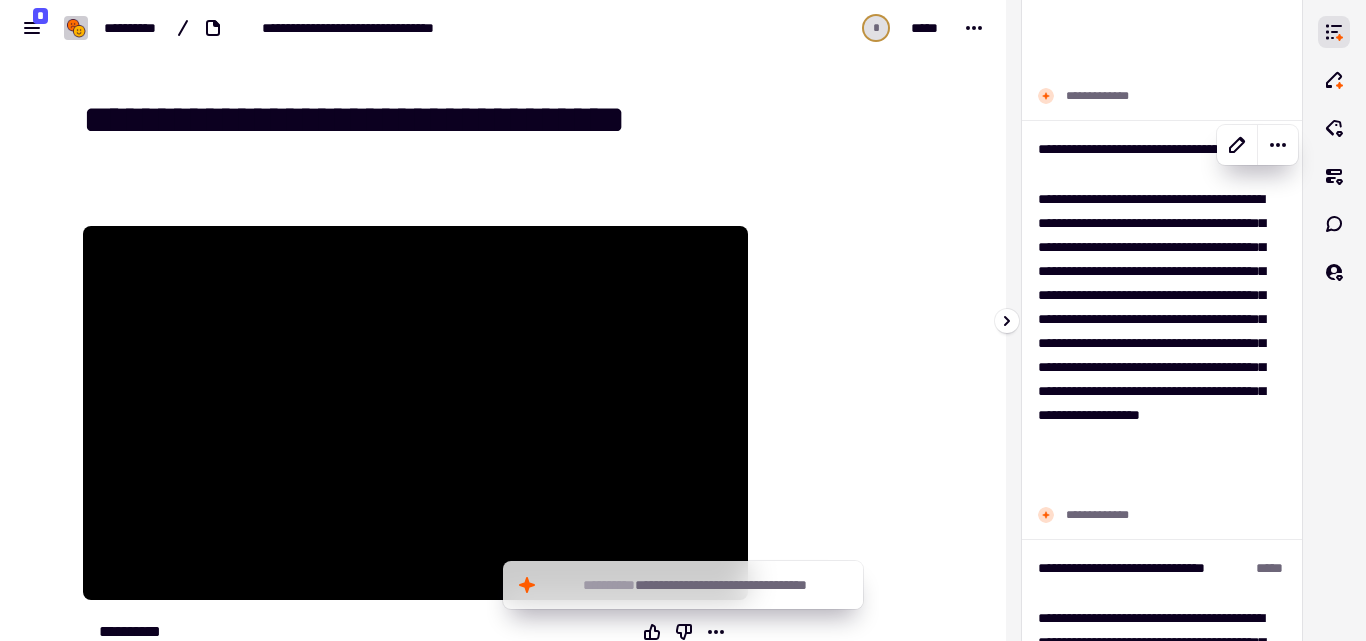 scroll, scrollTop: 600, scrollLeft: 0, axis: vertical 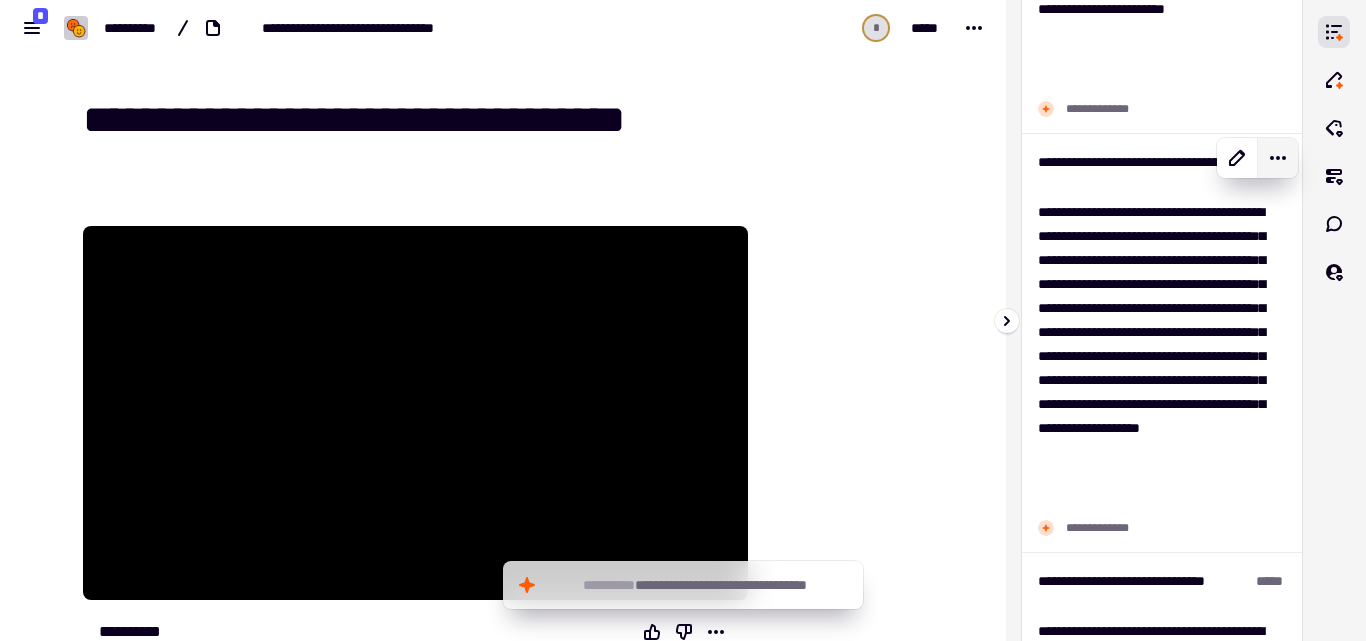 click 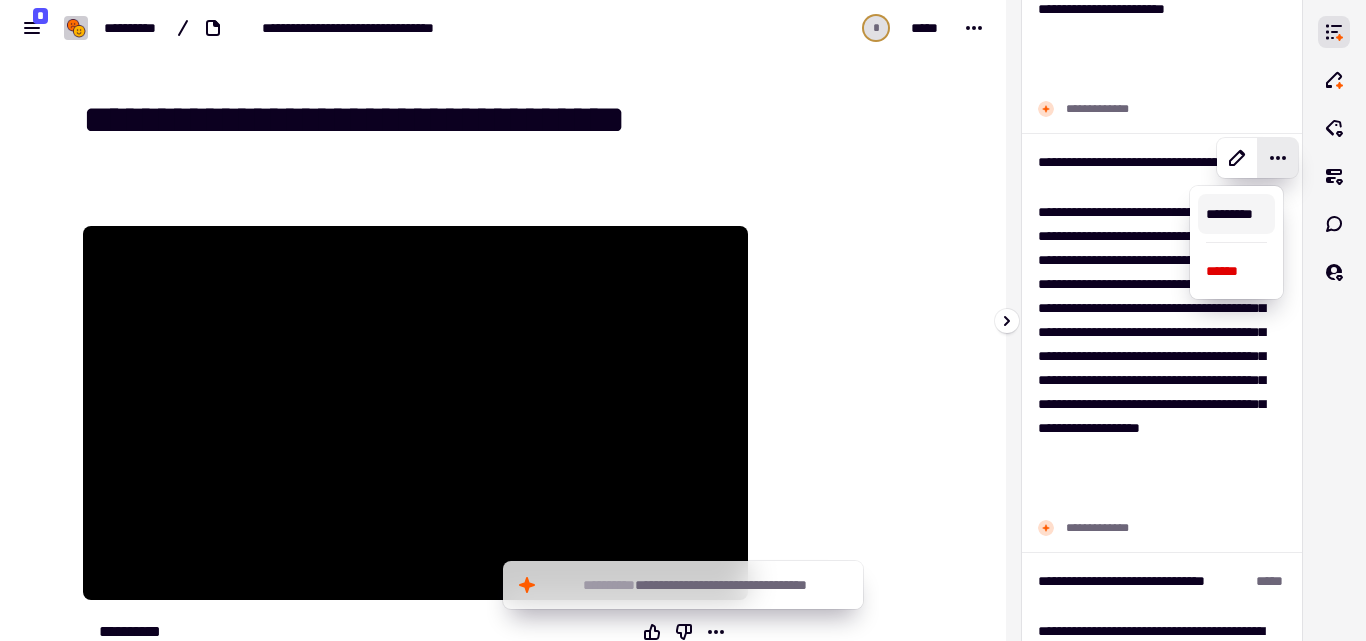 click on "*********" at bounding box center [1236, 214] 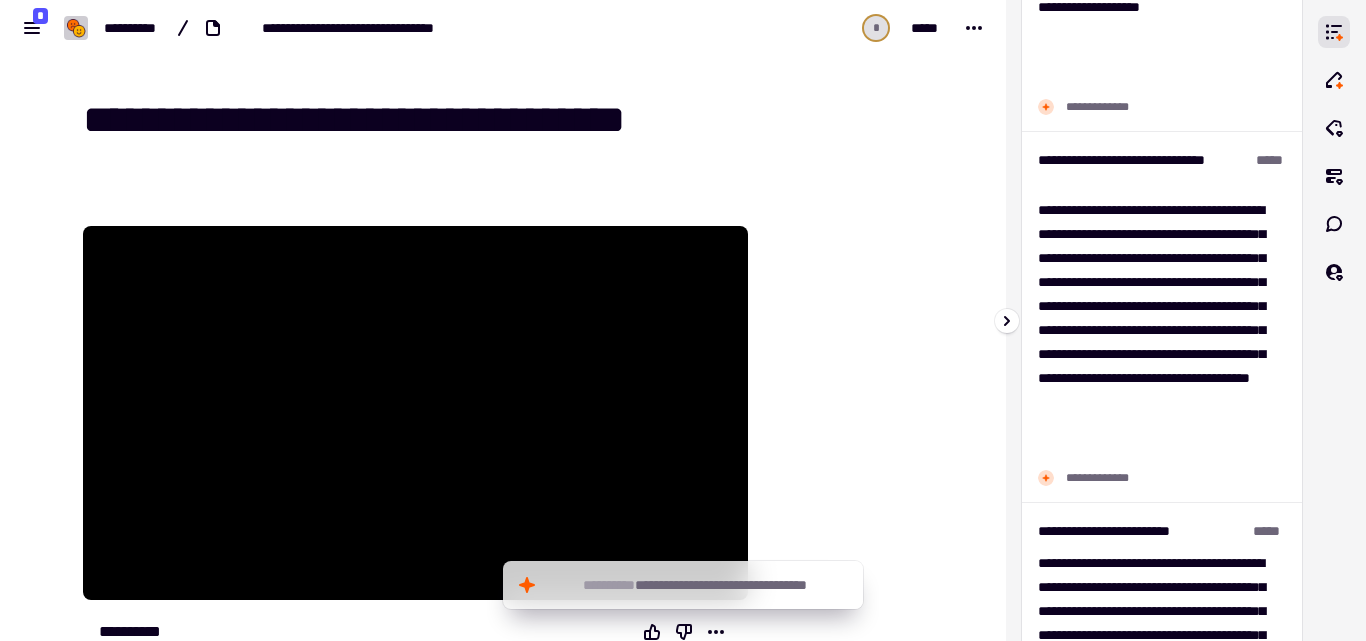 scroll, scrollTop: 1100, scrollLeft: 0, axis: vertical 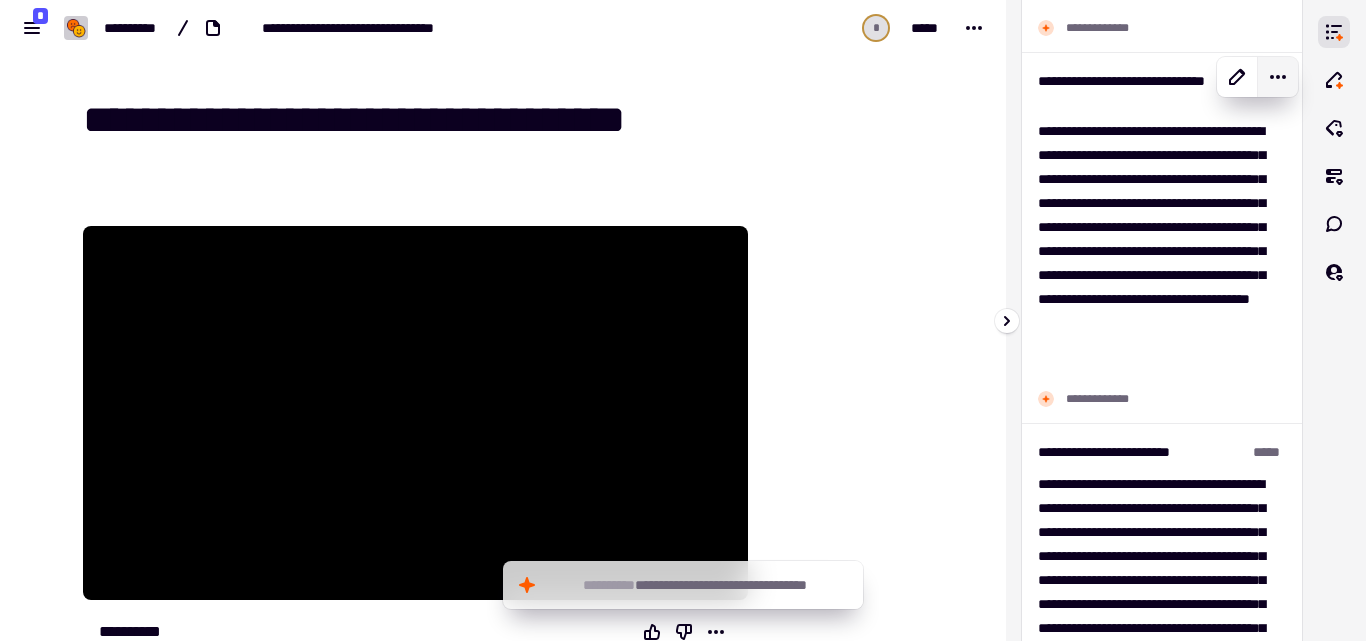 click 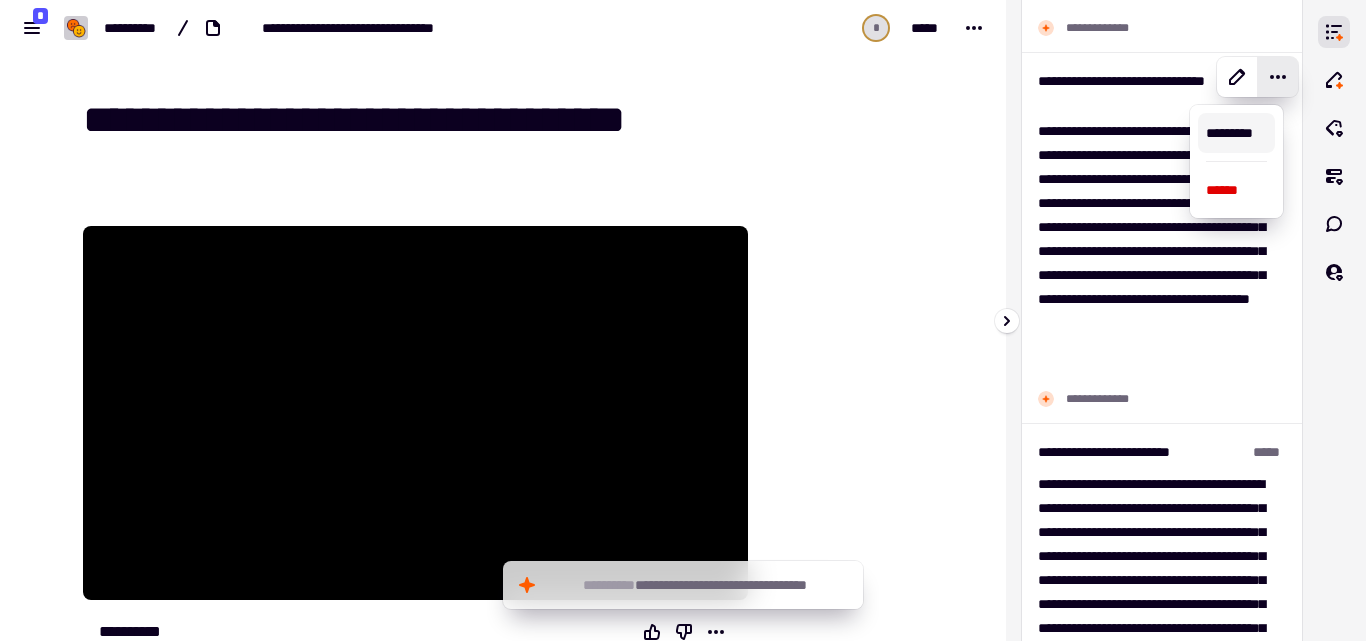 click on "*********" at bounding box center (1236, 133) 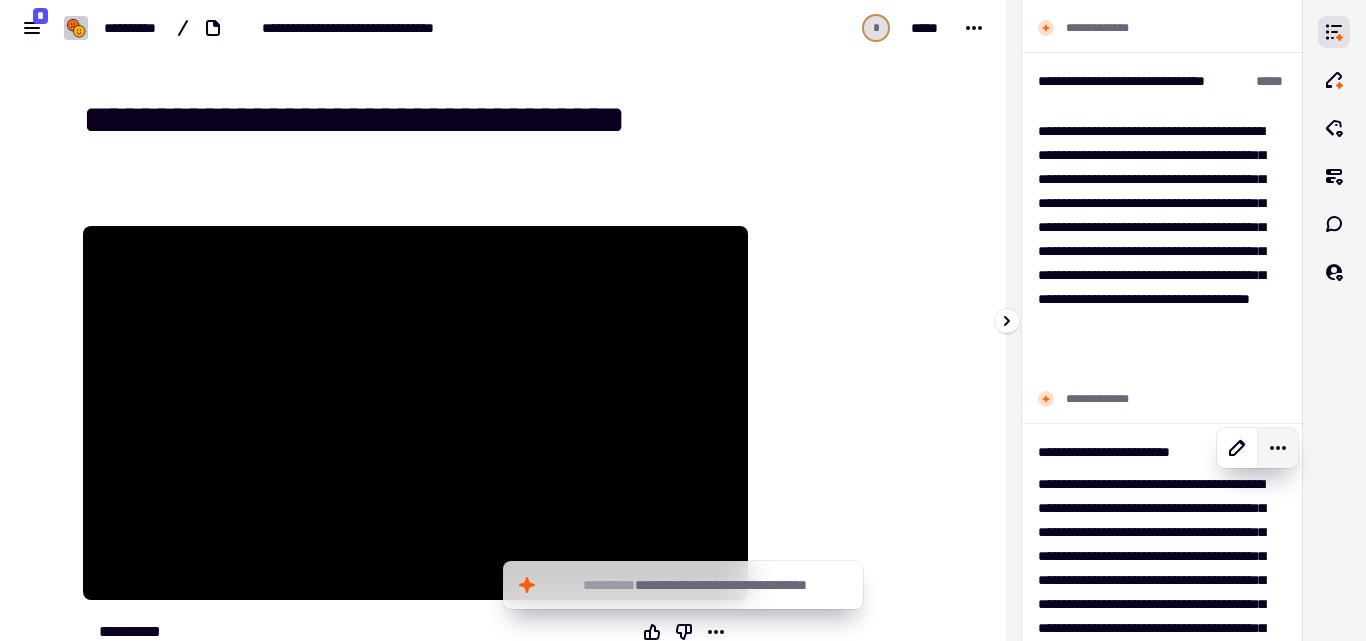 click 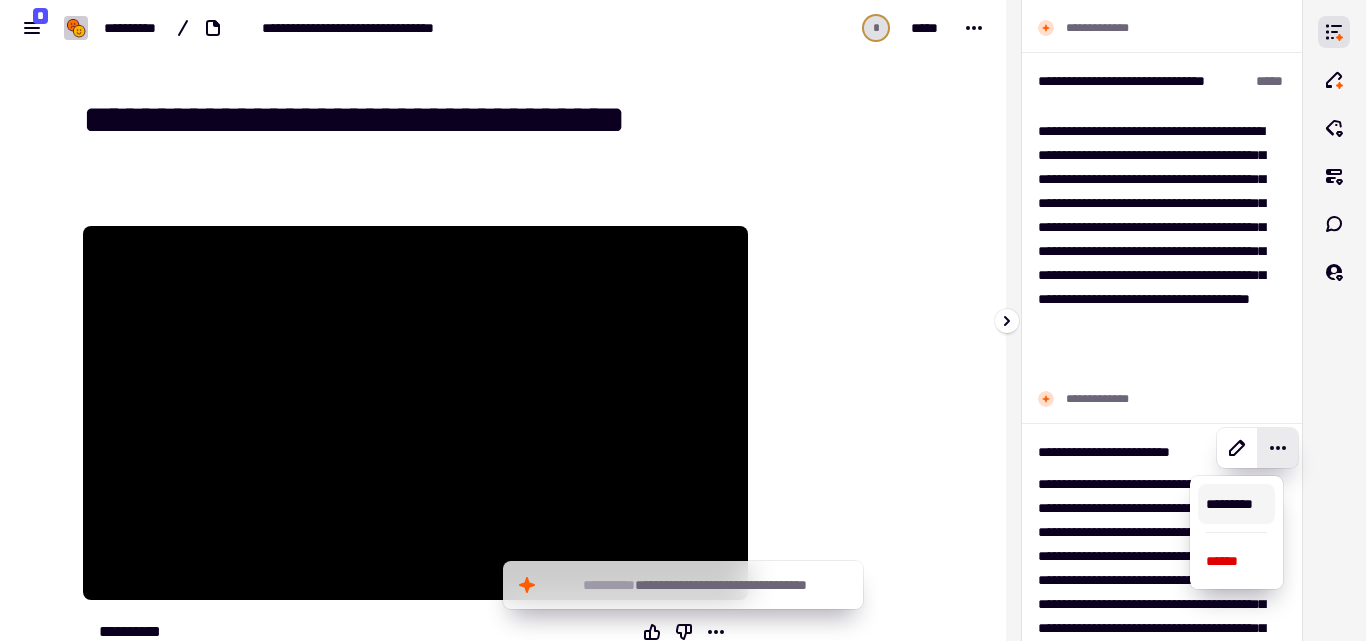 click on "*********" at bounding box center (1236, 504) 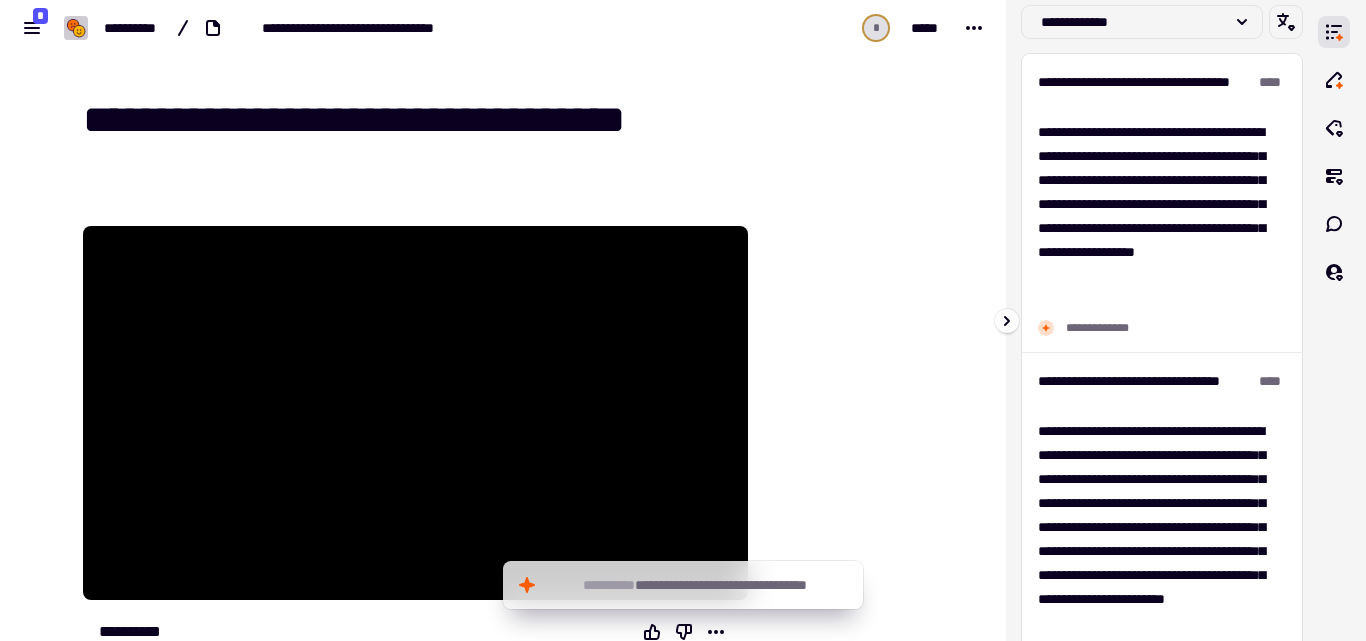 scroll, scrollTop: 0, scrollLeft: 0, axis: both 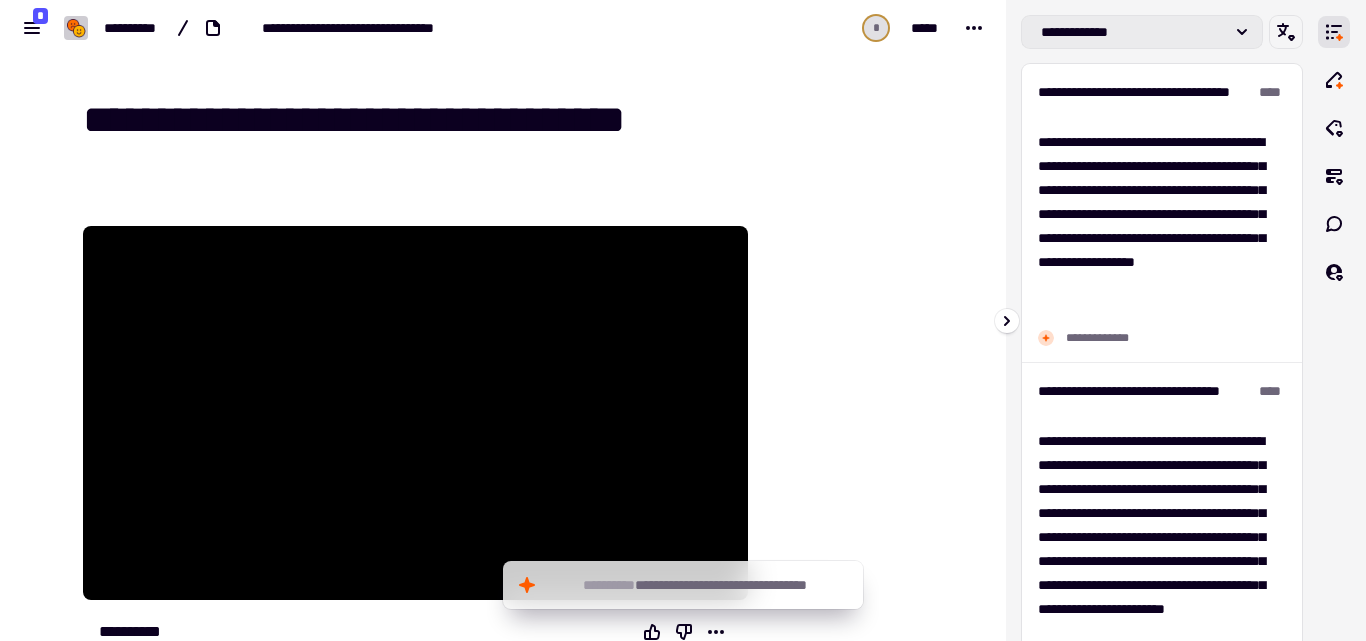 click 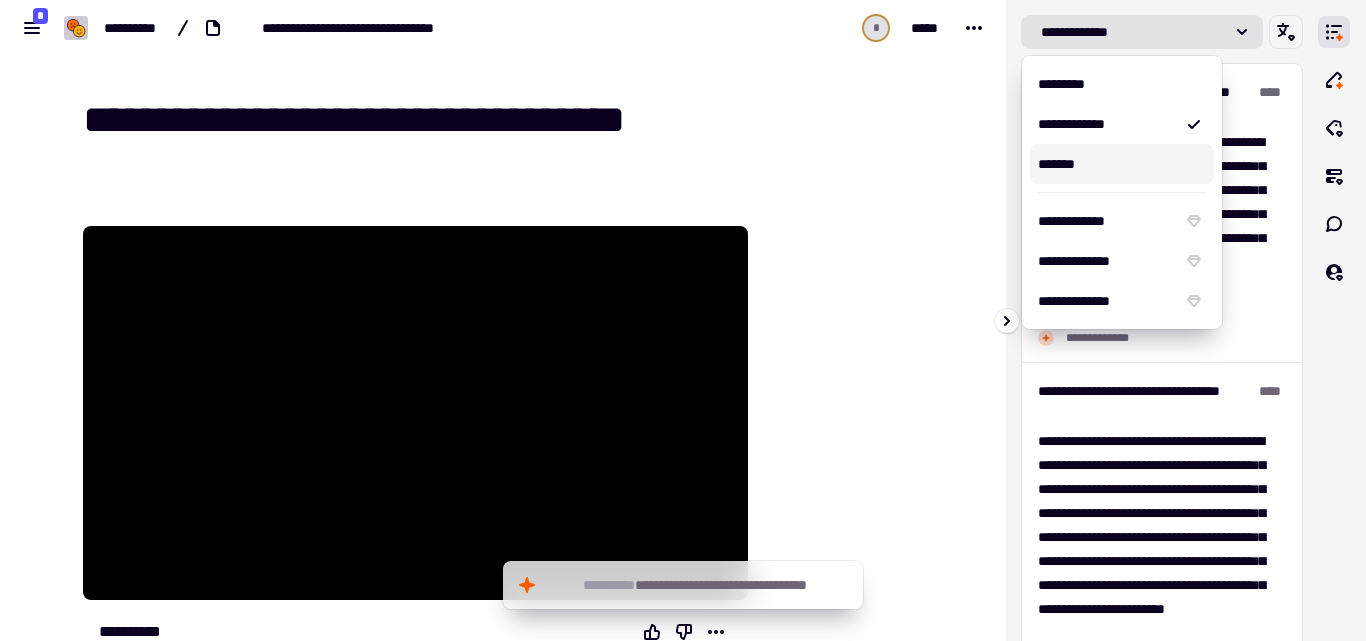 click on "*******" at bounding box center (1122, 164) 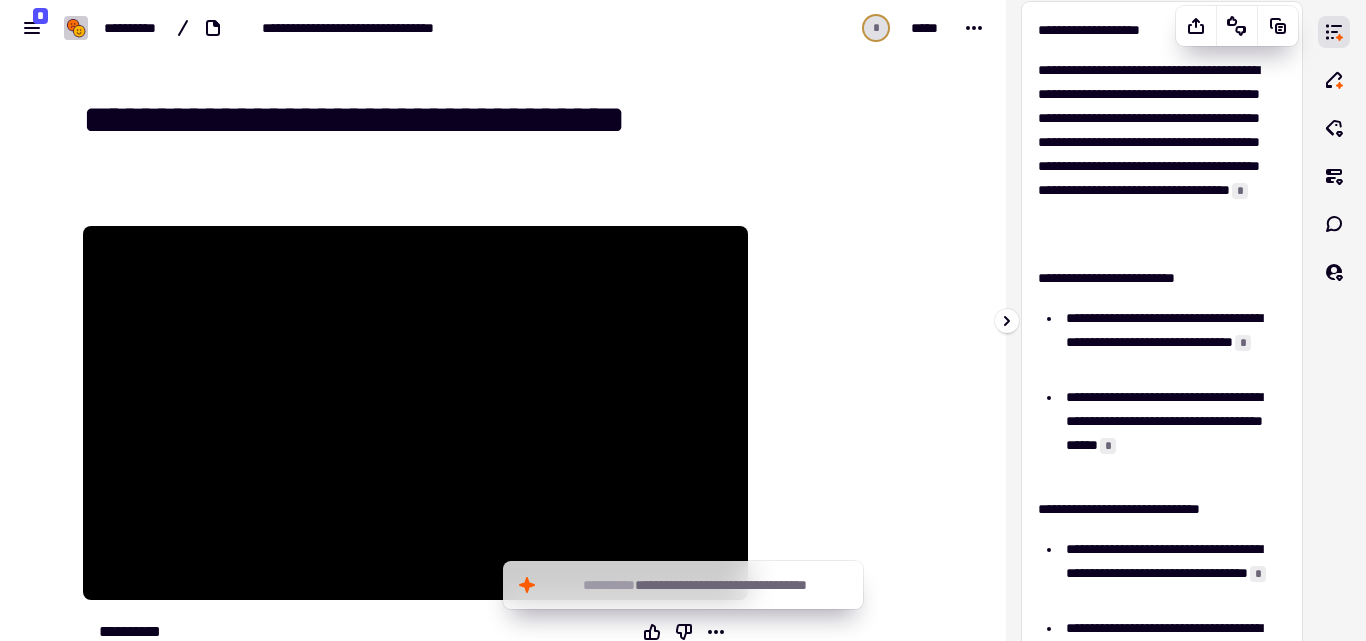 scroll, scrollTop: 0, scrollLeft: 0, axis: both 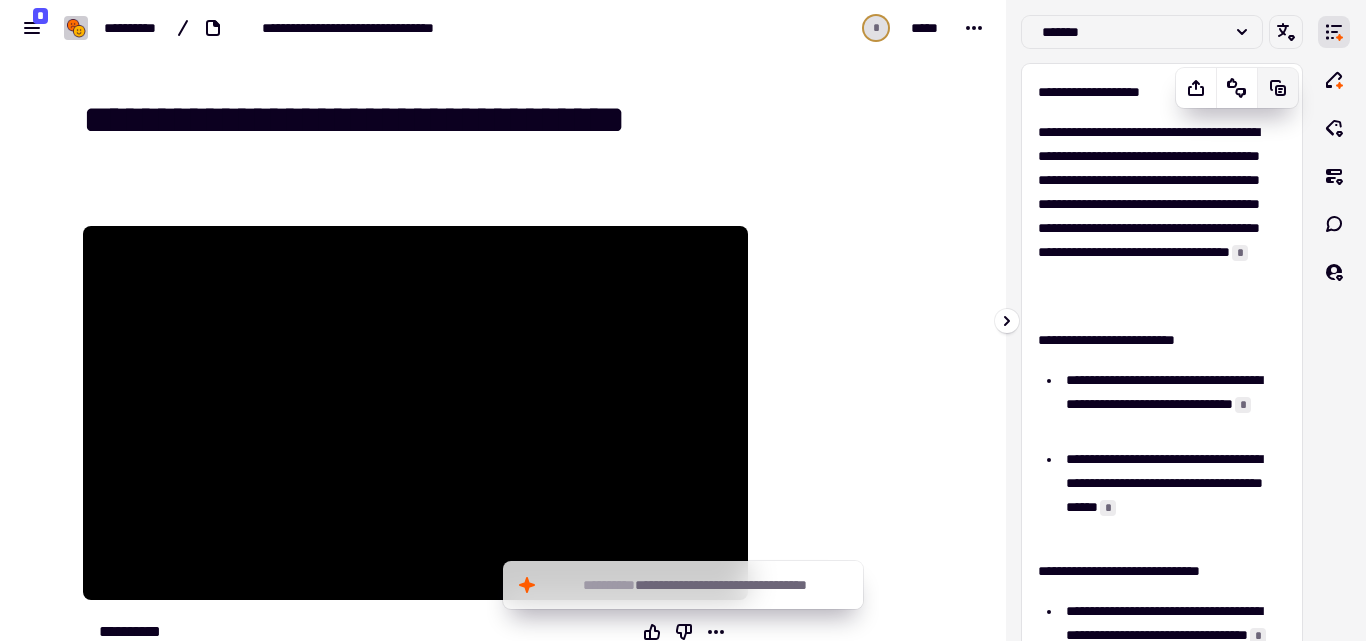 click 